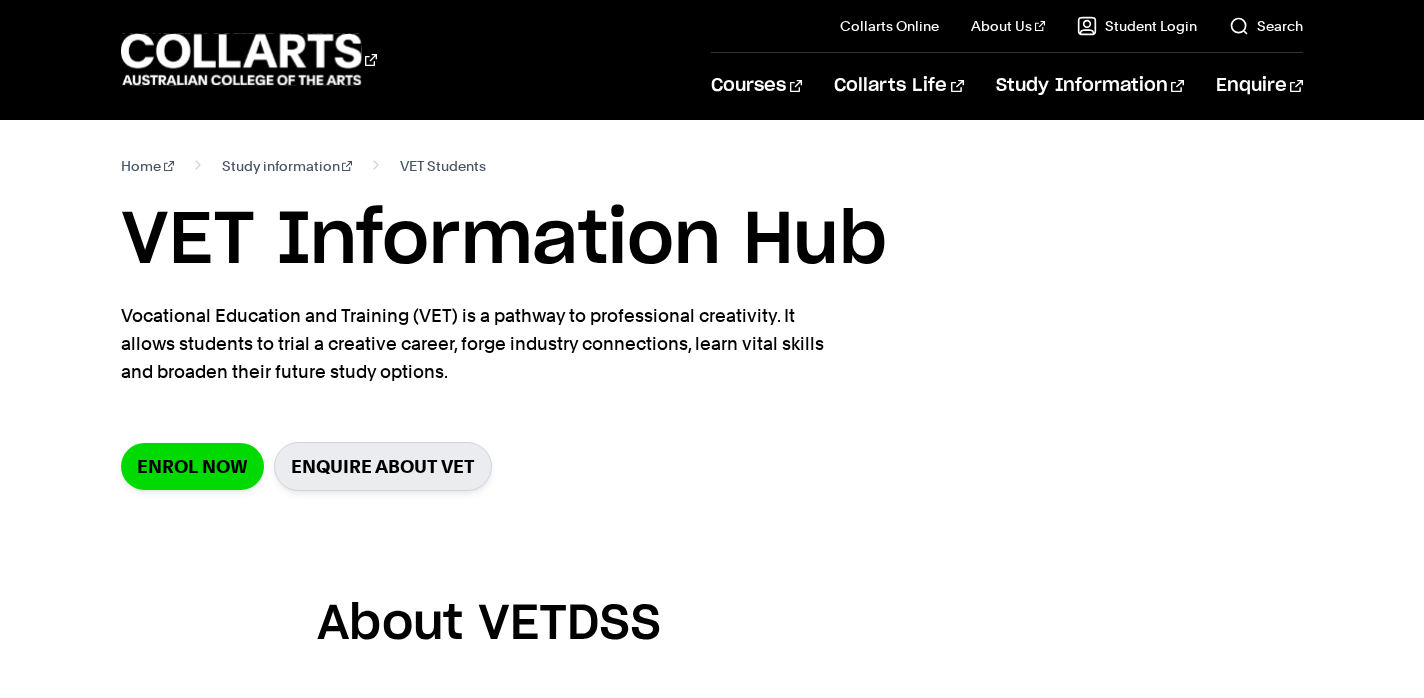 scroll, scrollTop: 0, scrollLeft: 0, axis: both 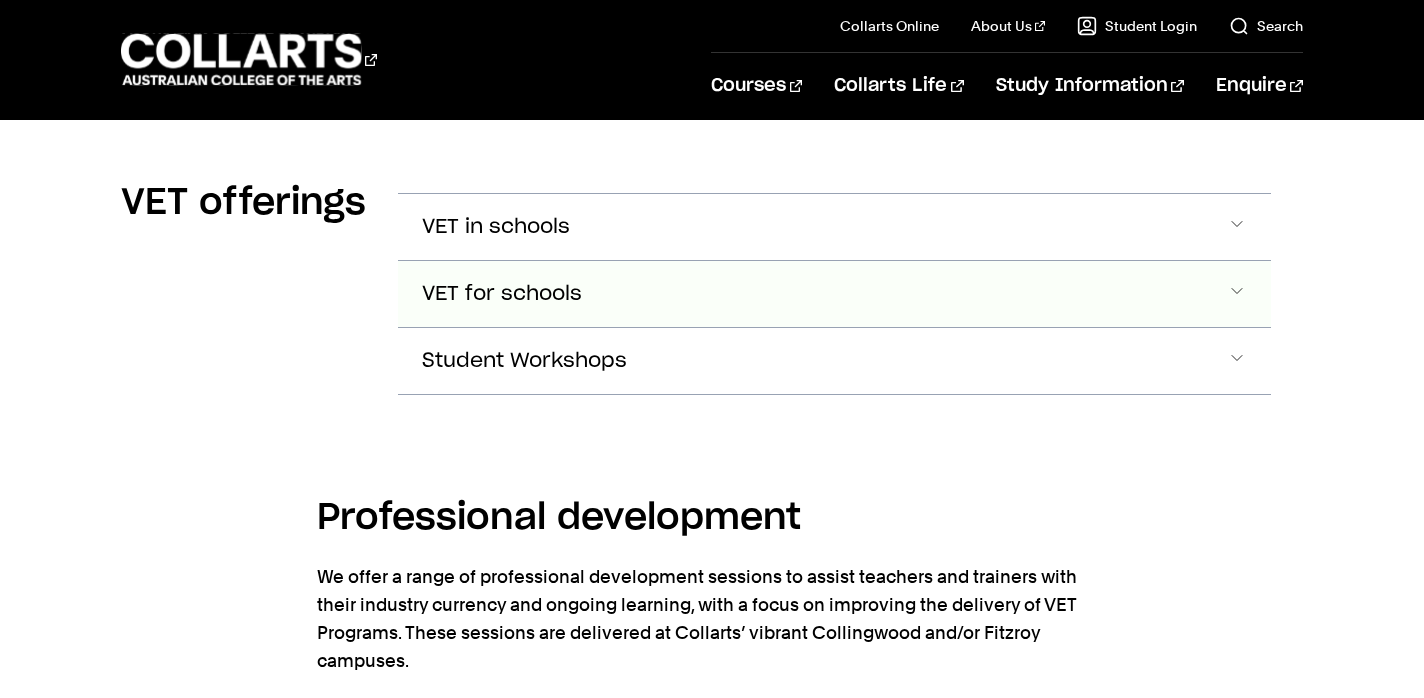 click at bounding box center [1237, 227] 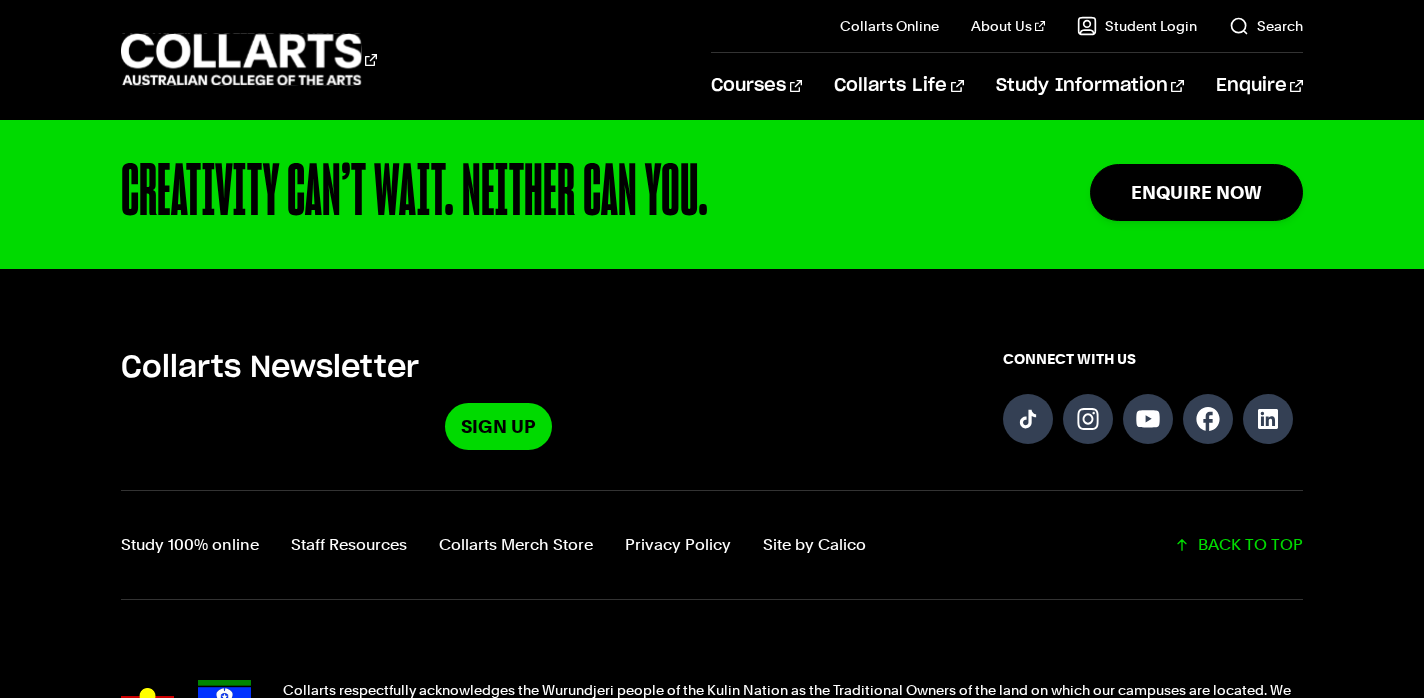 scroll, scrollTop: 6025, scrollLeft: 0, axis: vertical 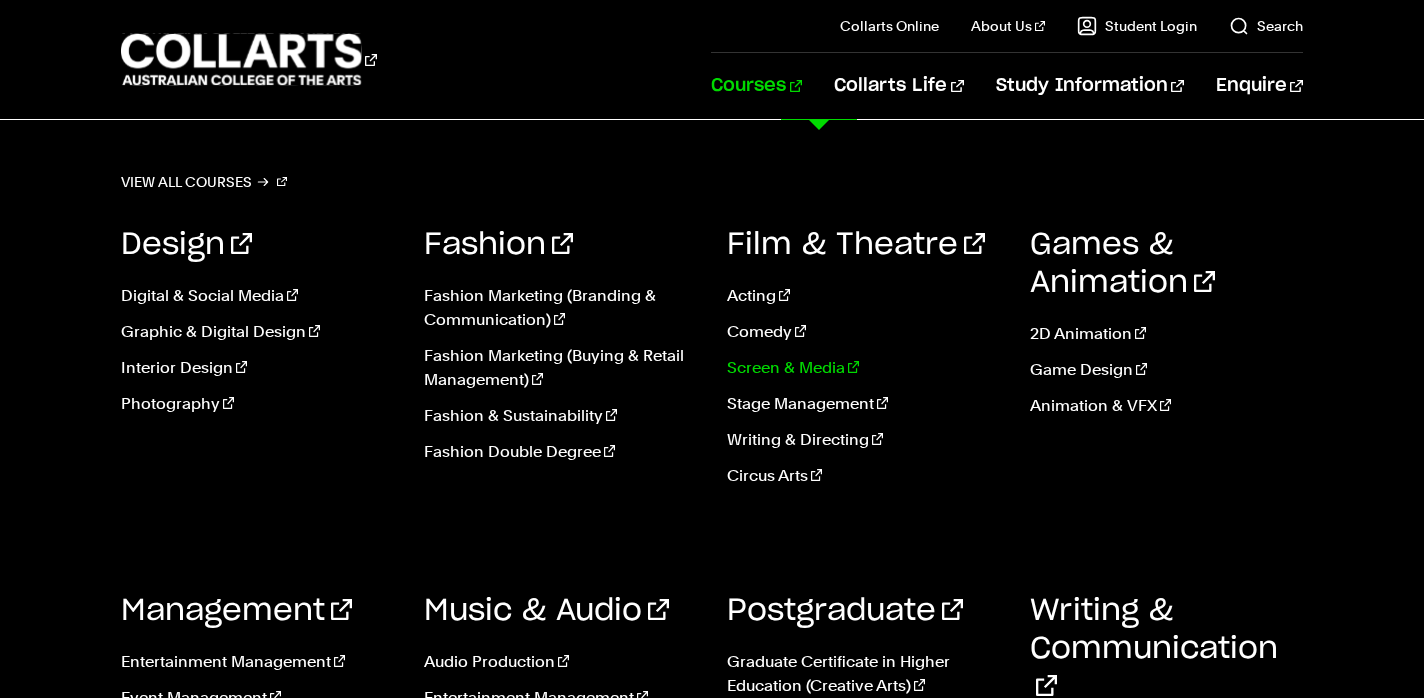 click on "Screen & Media" at bounding box center (863, 368) 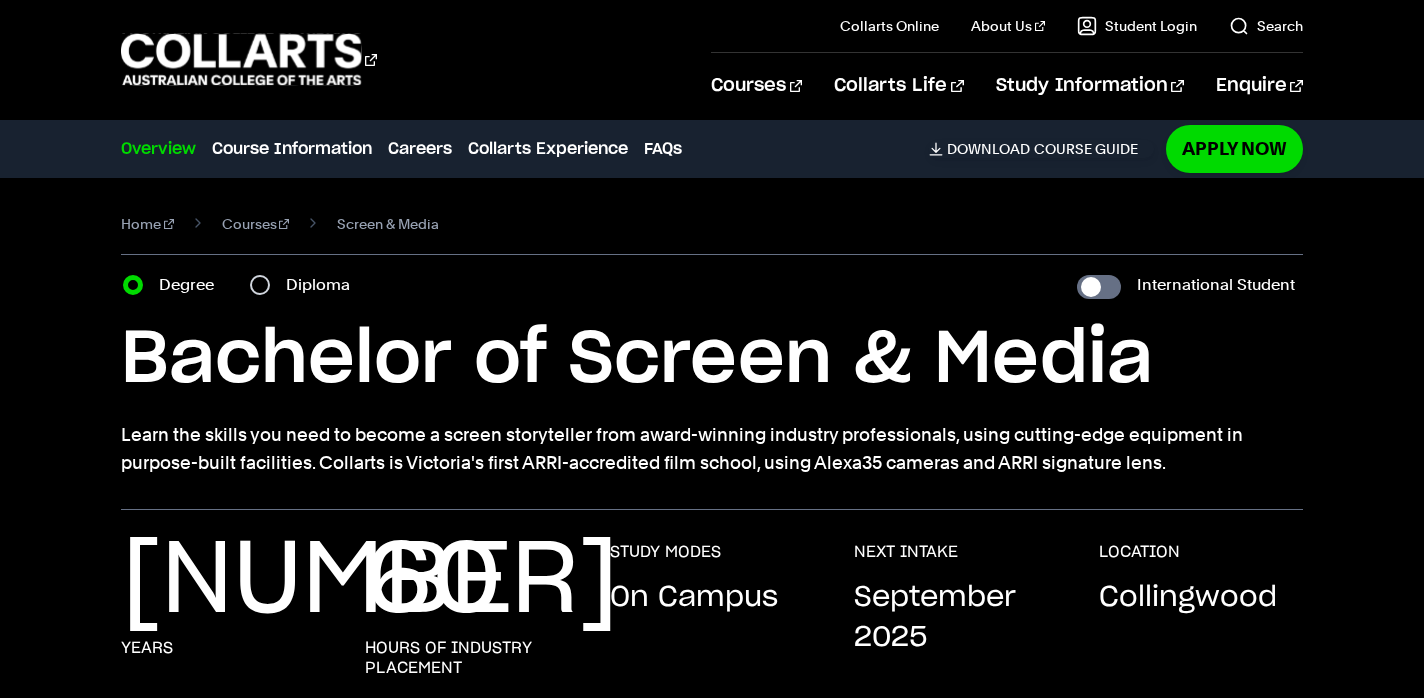 scroll, scrollTop: 0, scrollLeft: 0, axis: both 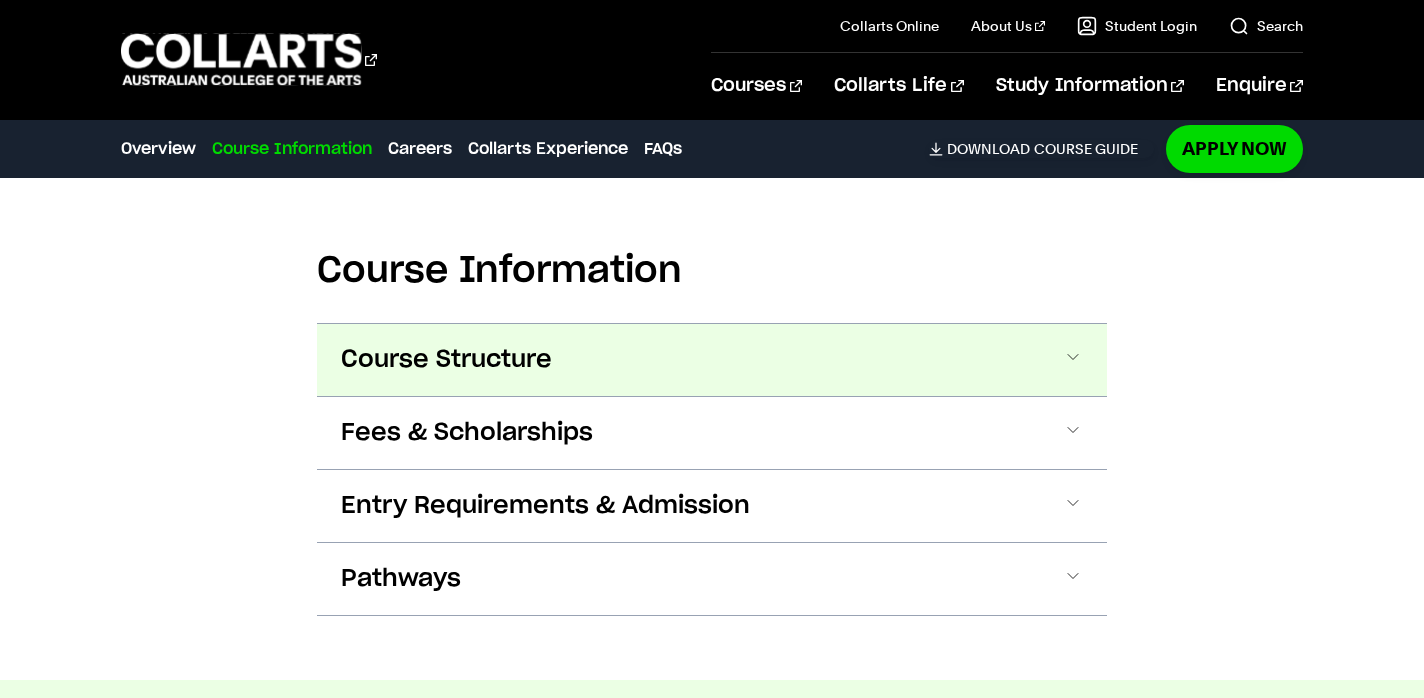 click at bounding box center [1073, 360] 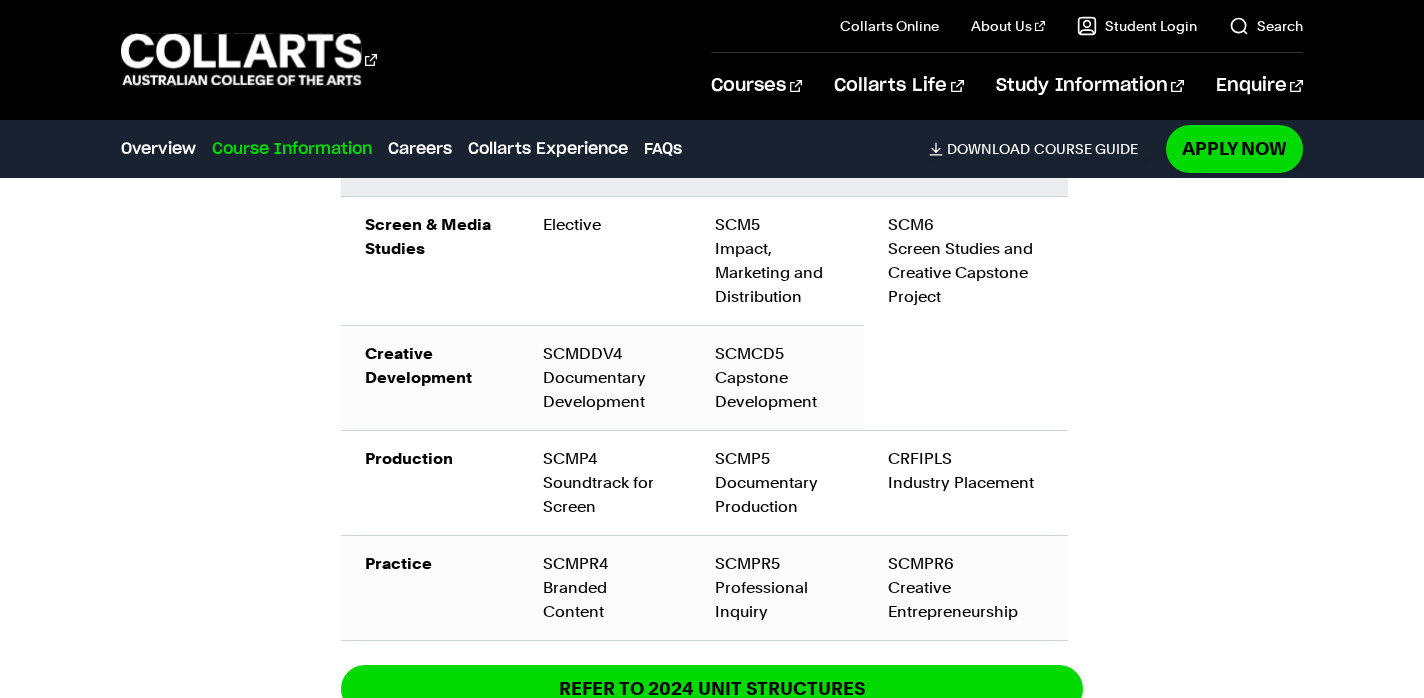 scroll, scrollTop: 2833, scrollLeft: 0, axis: vertical 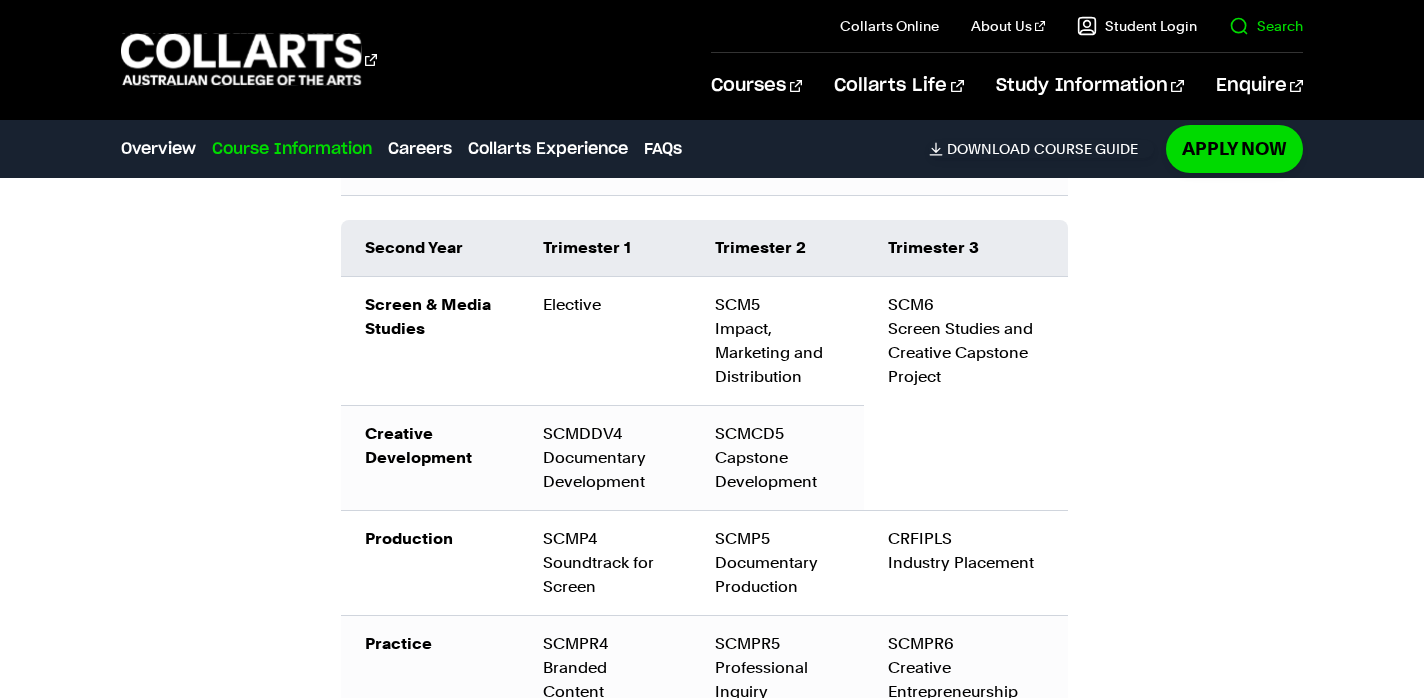 click on "Search" at bounding box center [1266, 26] 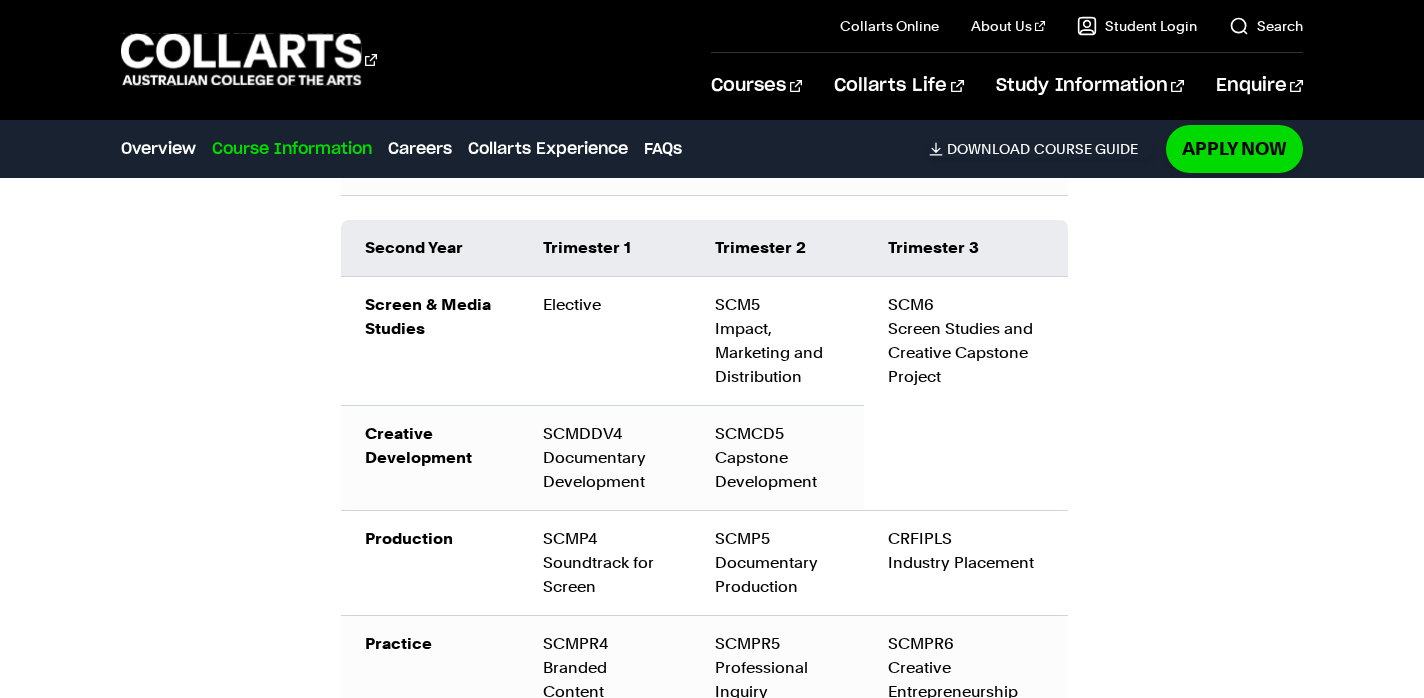 scroll, scrollTop: 0, scrollLeft: 0, axis: both 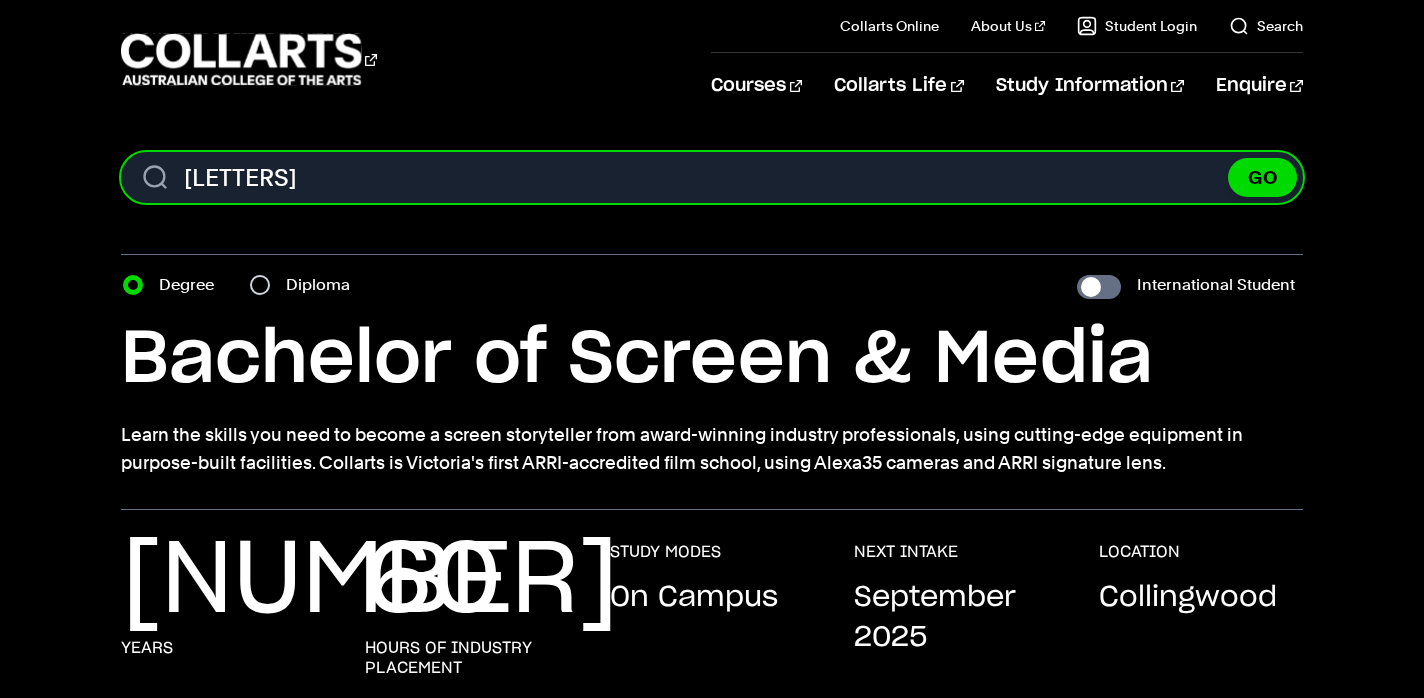 type on "vdss" 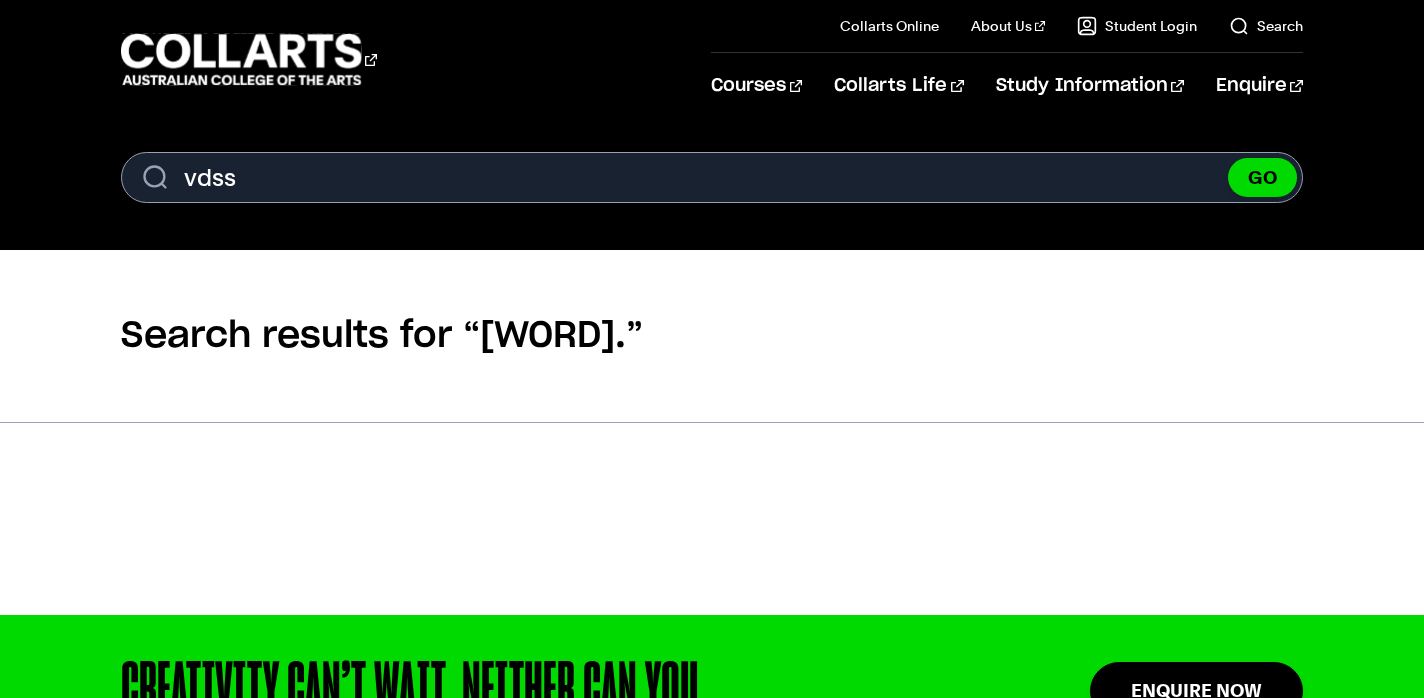 scroll, scrollTop: 0, scrollLeft: 0, axis: both 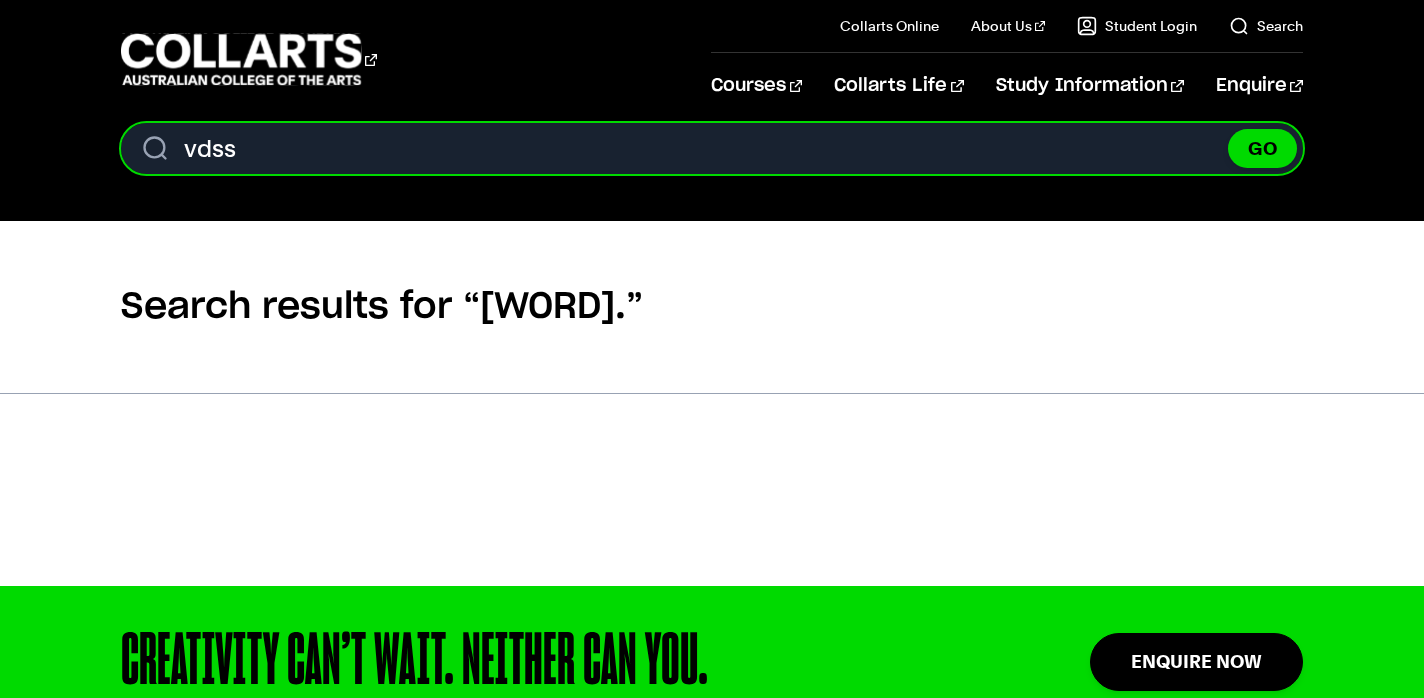 drag, startPoint x: 272, startPoint y: 151, endPoint x: 142, endPoint y: 139, distance: 130.55267 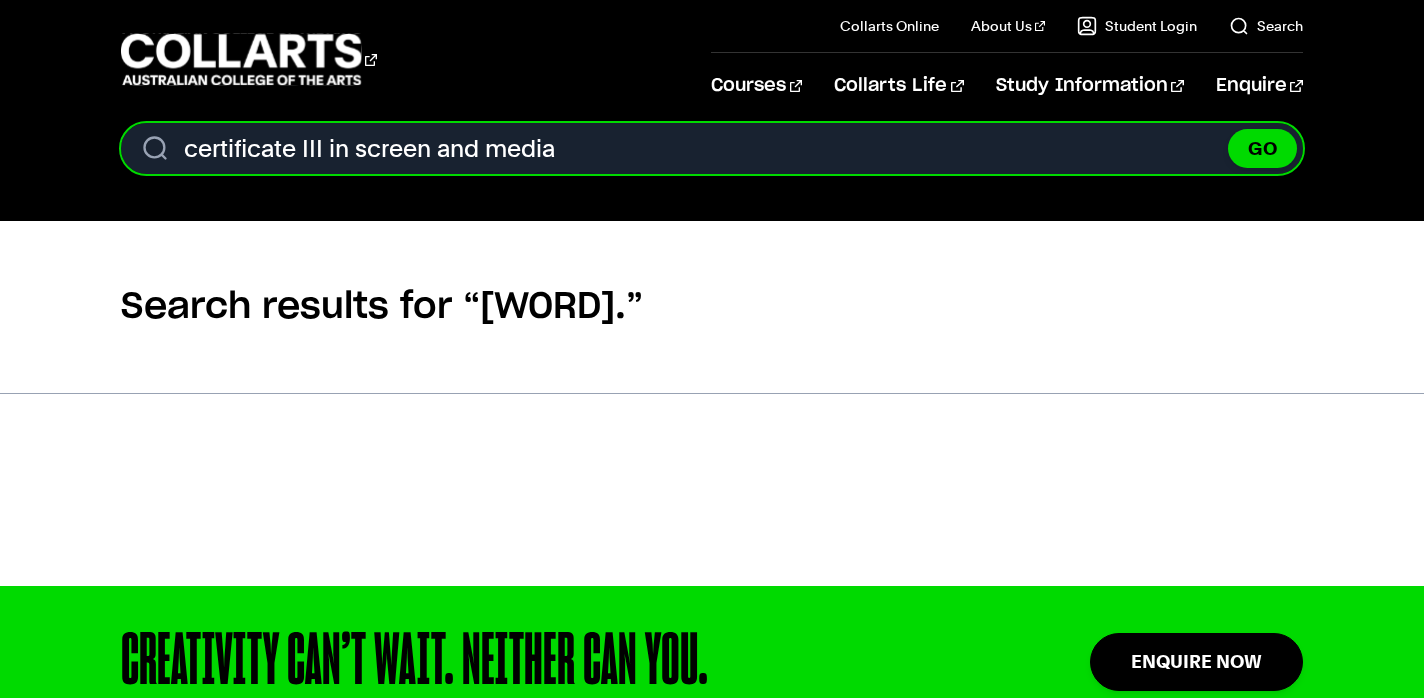 type on "certificate III in screen and media" 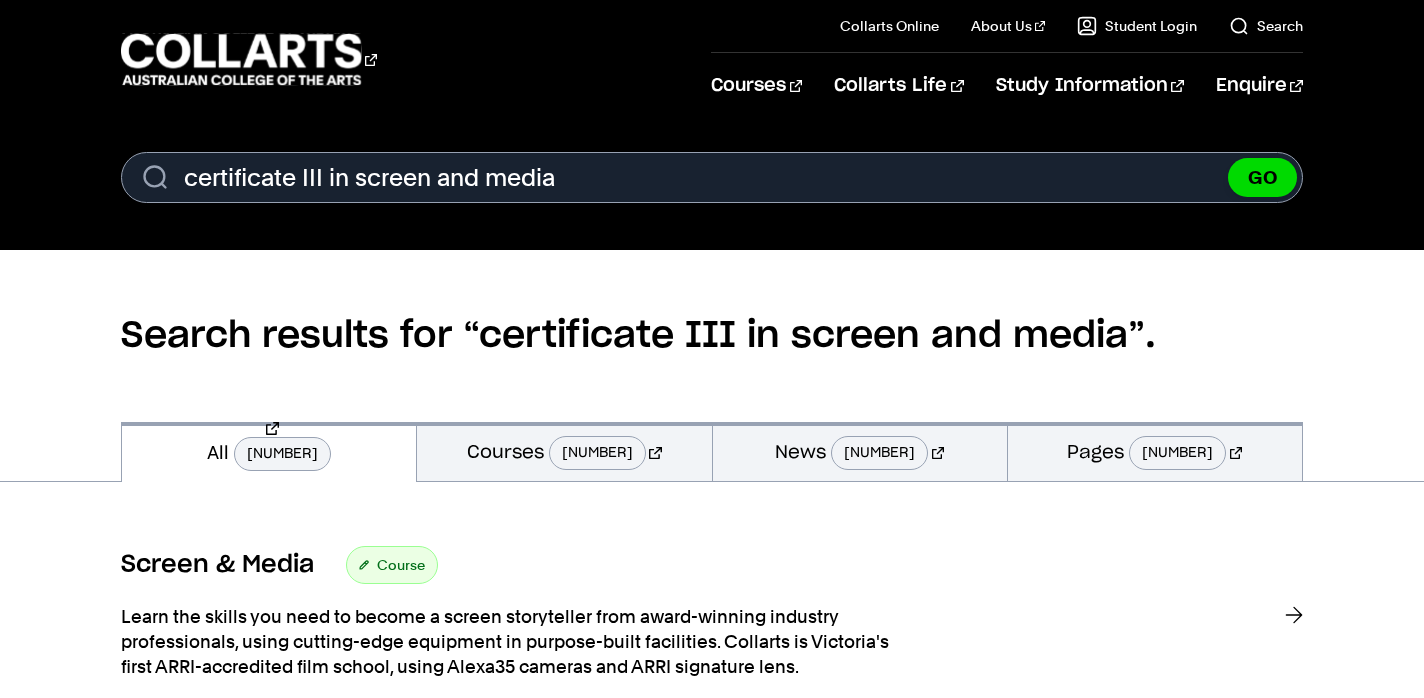 scroll, scrollTop: 0, scrollLeft: 0, axis: both 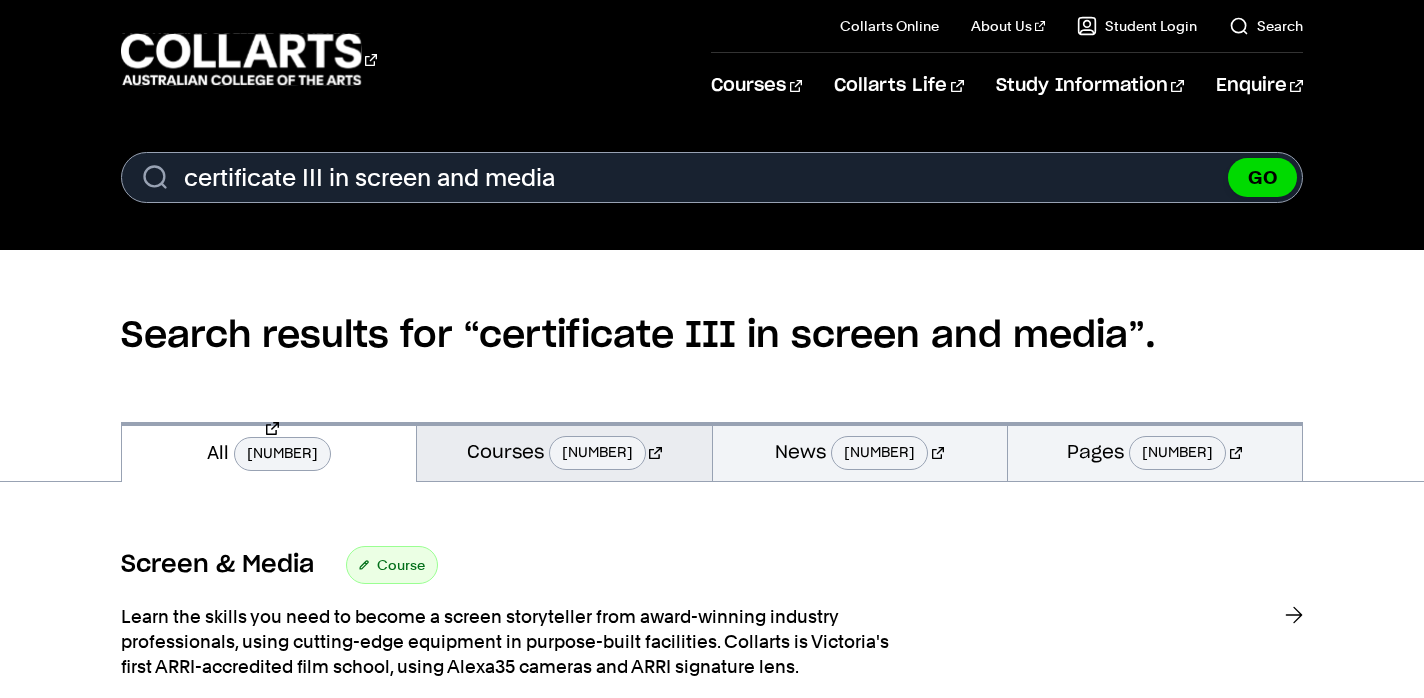 click on "Courses  2" at bounding box center (564, 451) 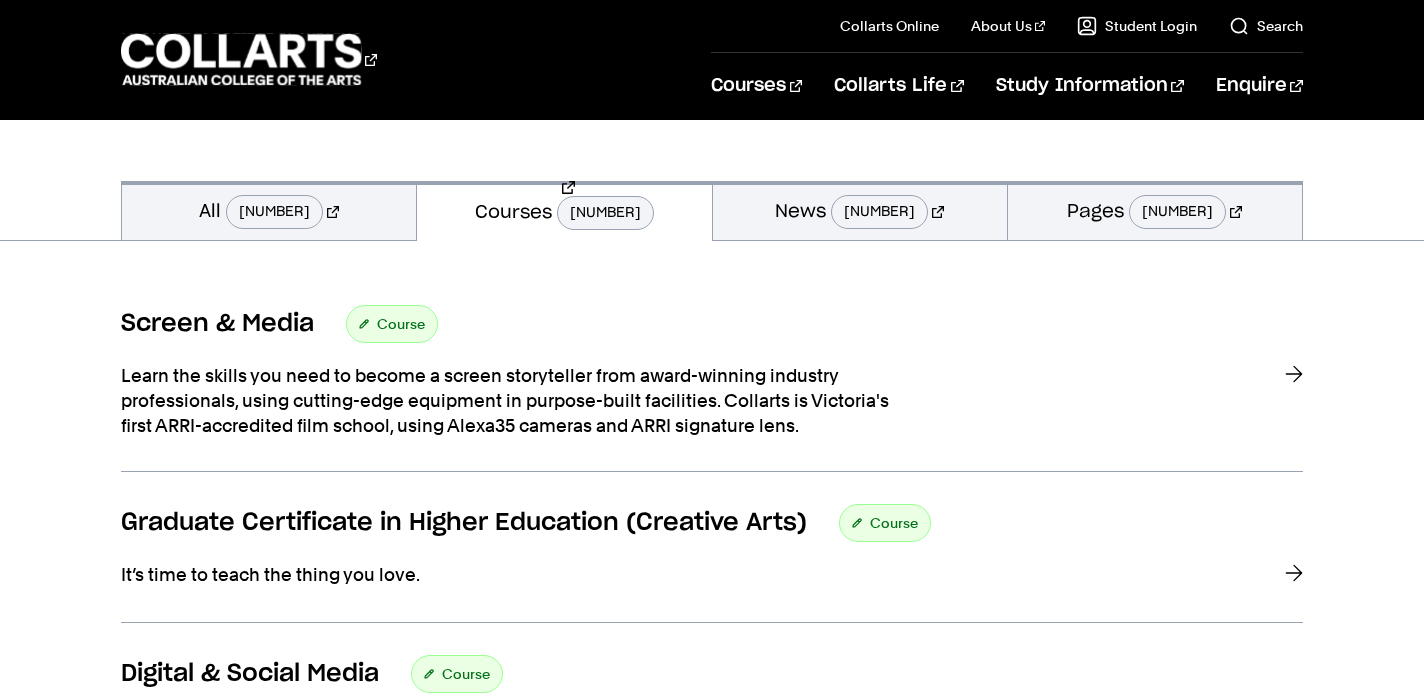 scroll, scrollTop: 242, scrollLeft: 0, axis: vertical 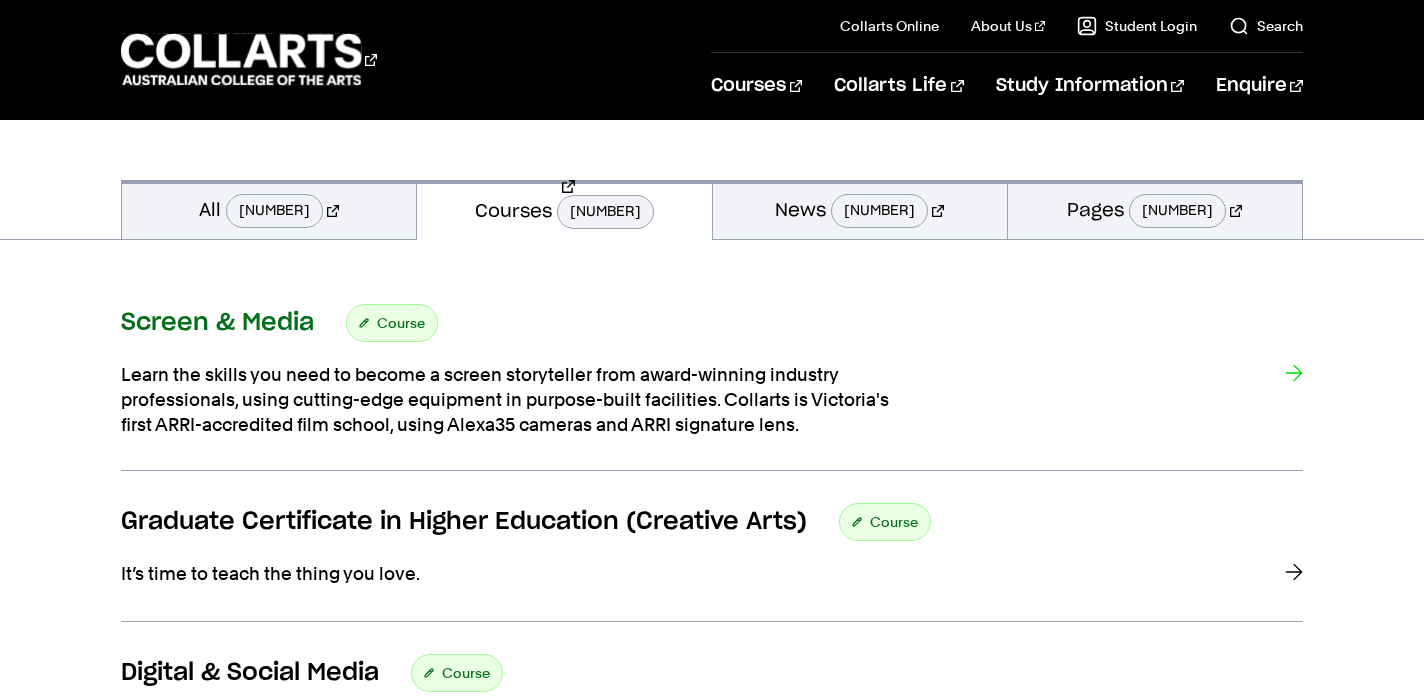 click on "Course" at bounding box center (401, 323) 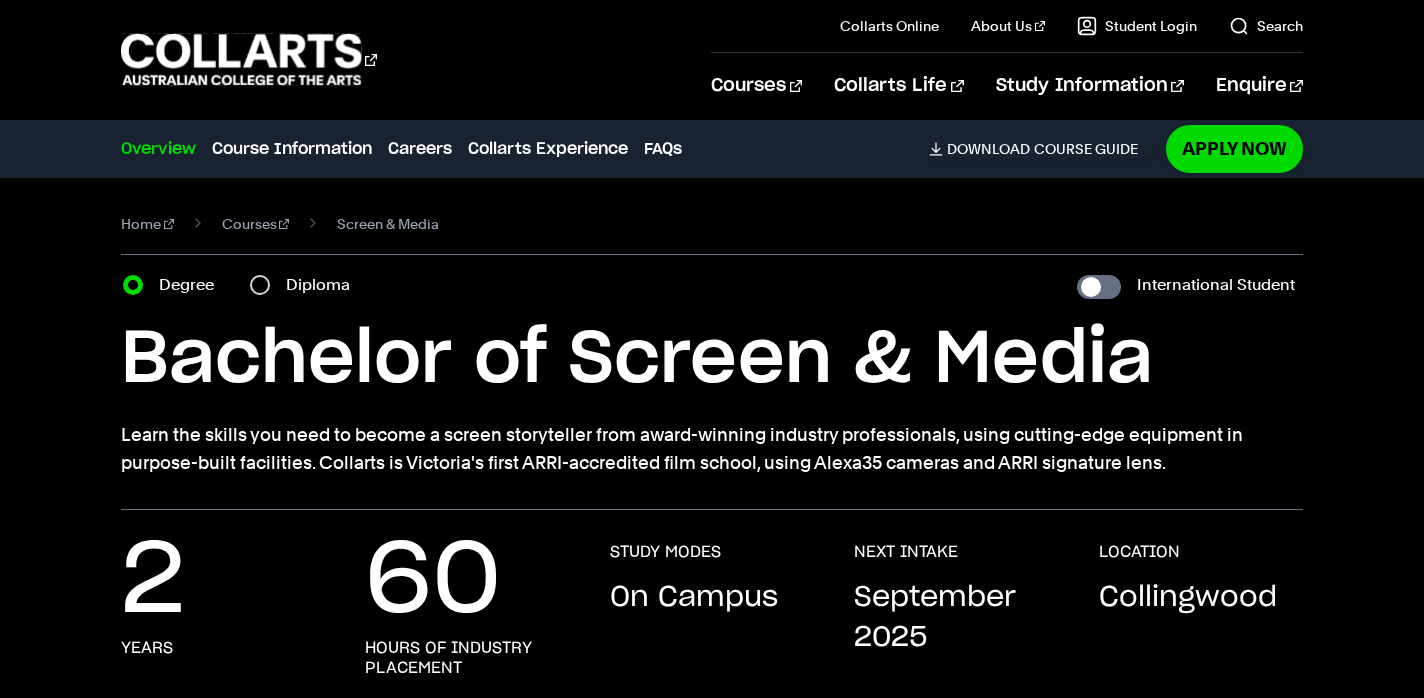 scroll, scrollTop: 0, scrollLeft: 0, axis: both 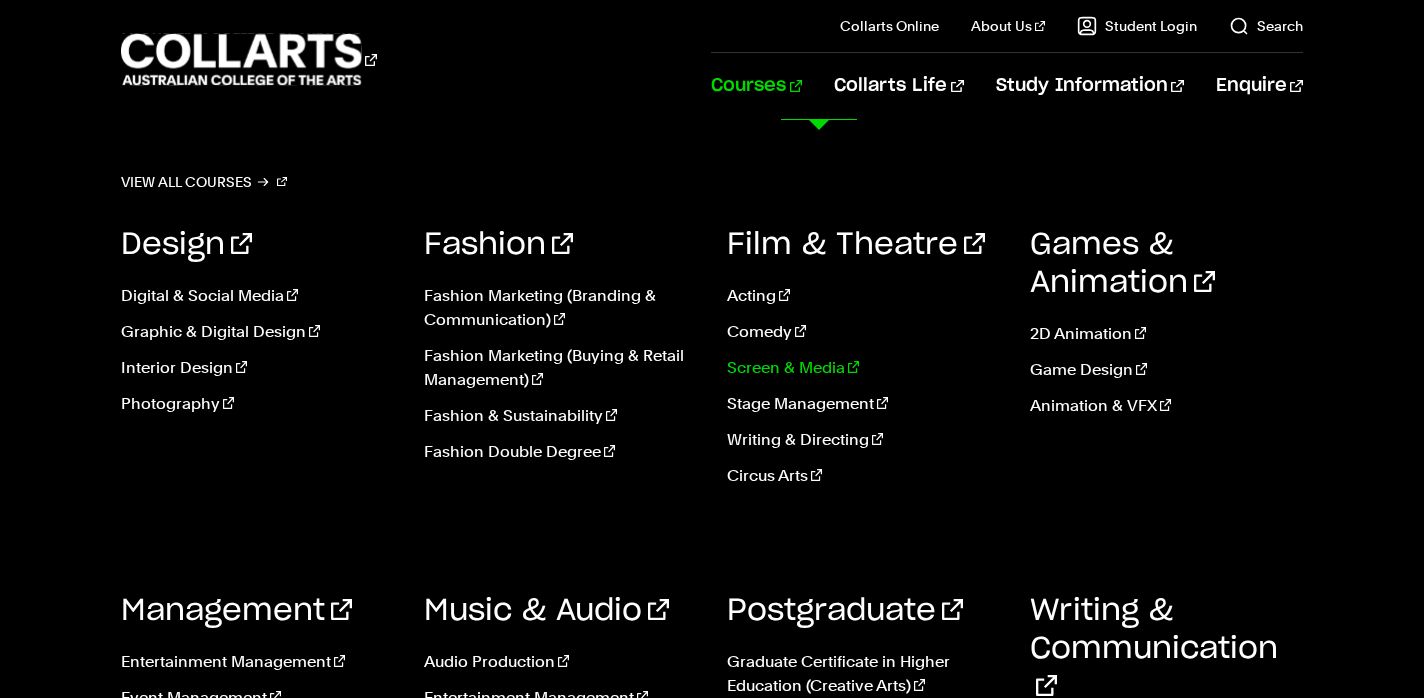 click on "Screen & Media" at bounding box center [863, 368] 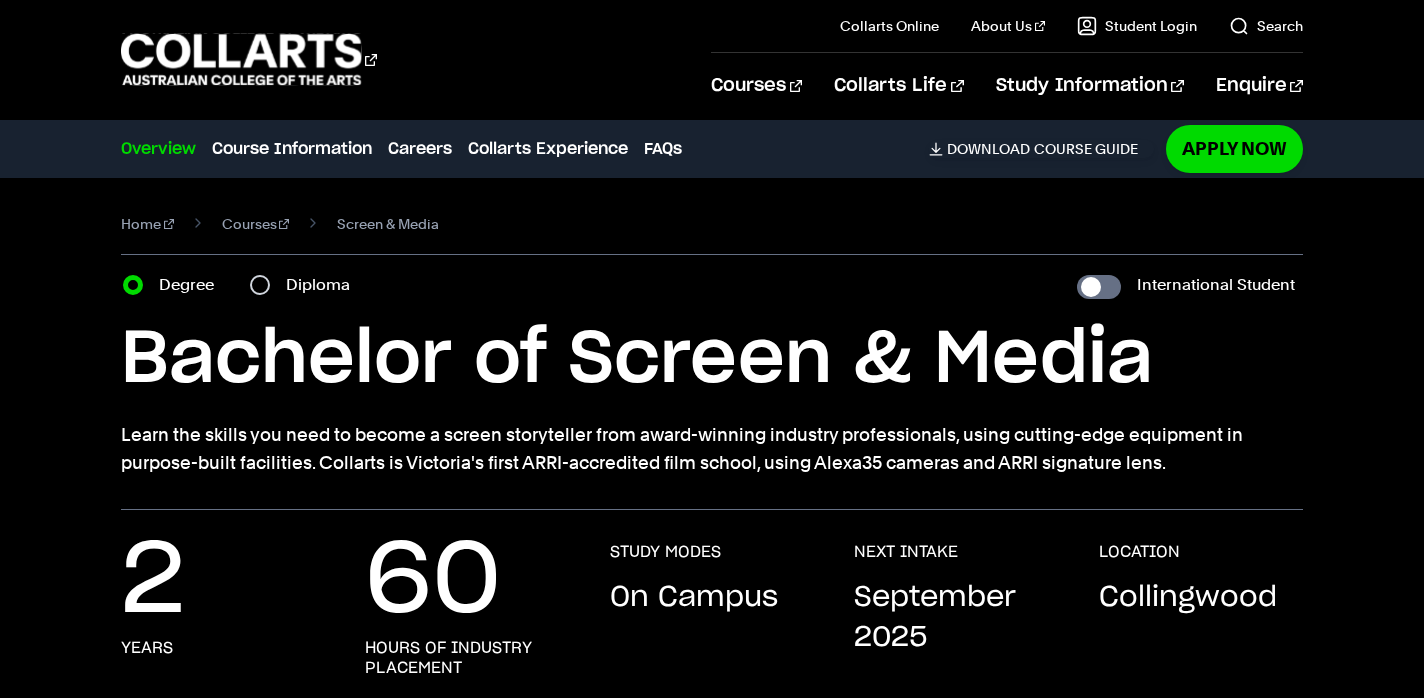 scroll, scrollTop: 0, scrollLeft: 0, axis: both 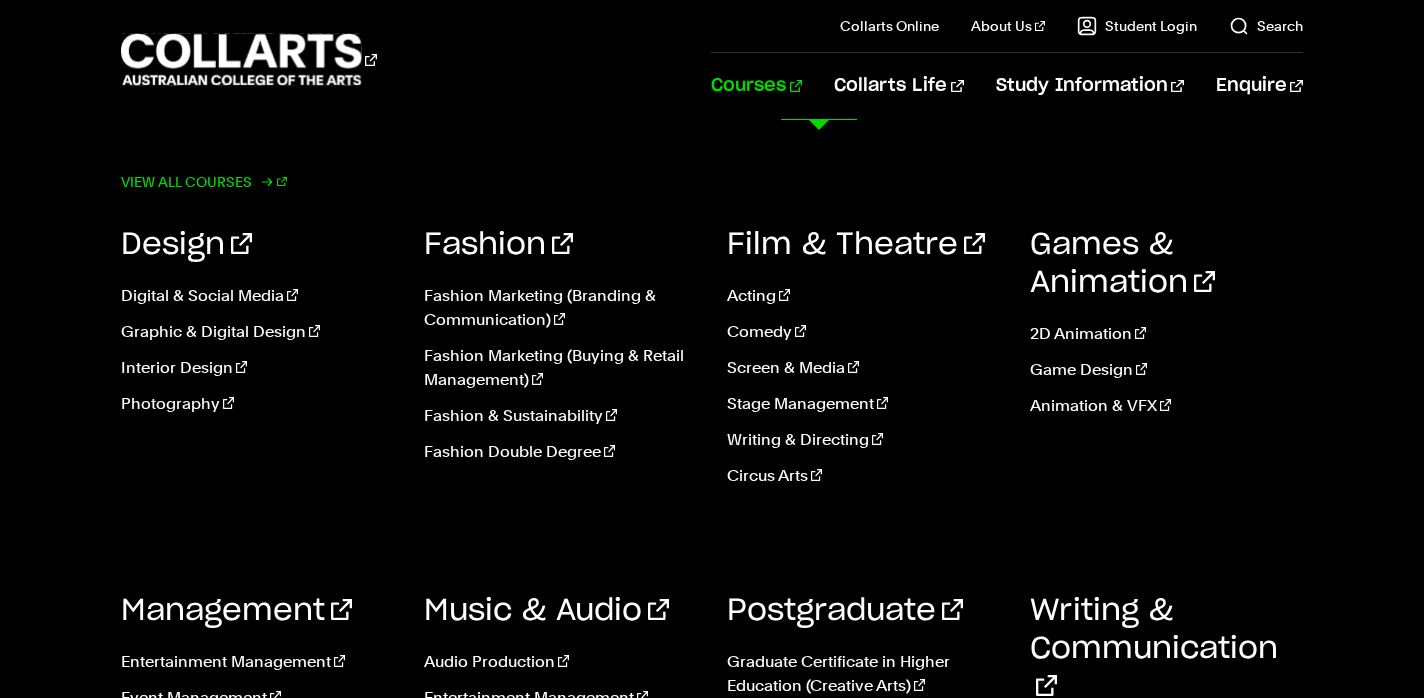 click on "View all courses" at bounding box center (204, 182) 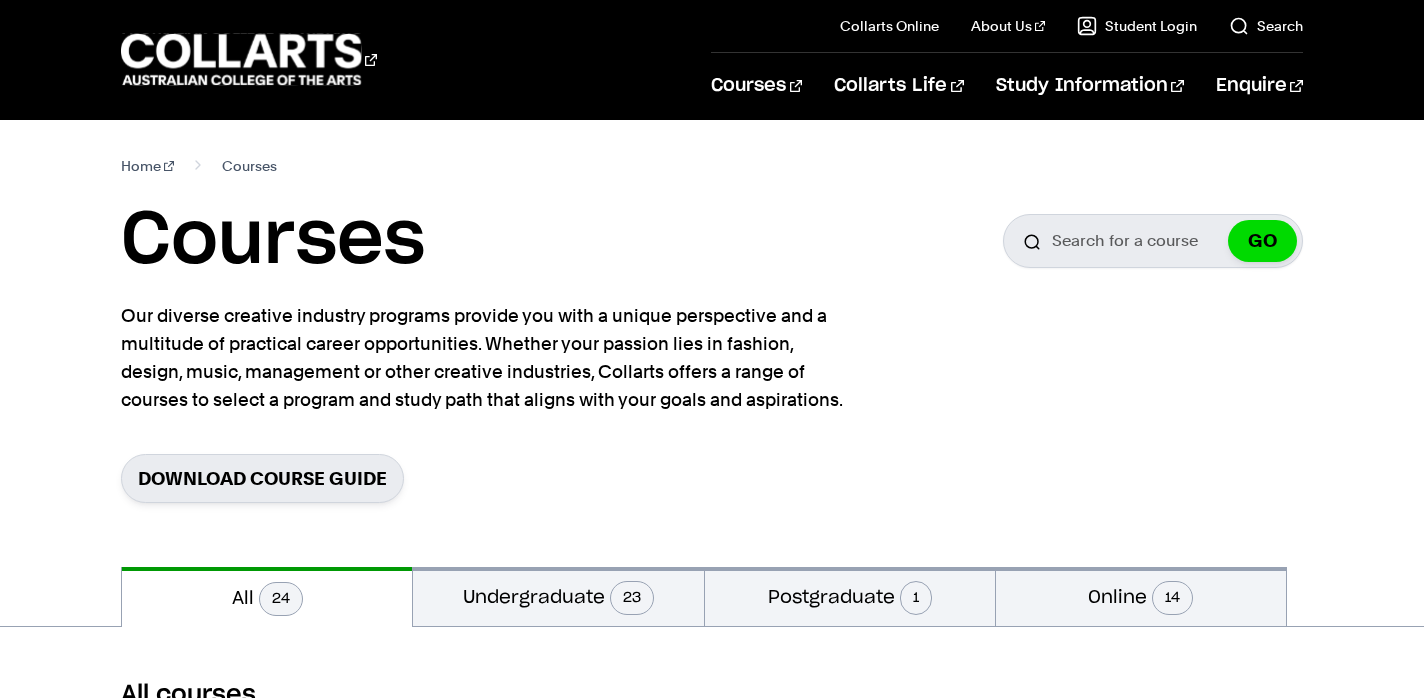 scroll, scrollTop: 0, scrollLeft: 0, axis: both 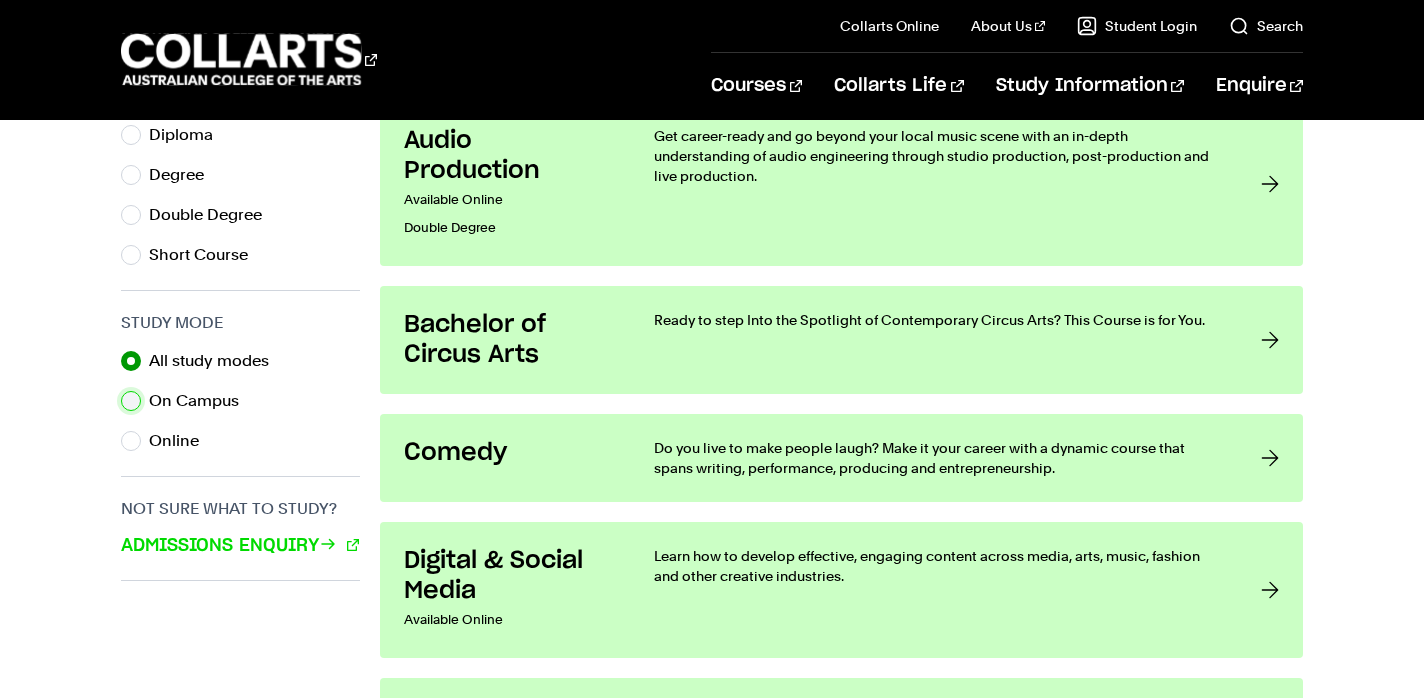 click on "On Campus" at bounding box center [131, 401] 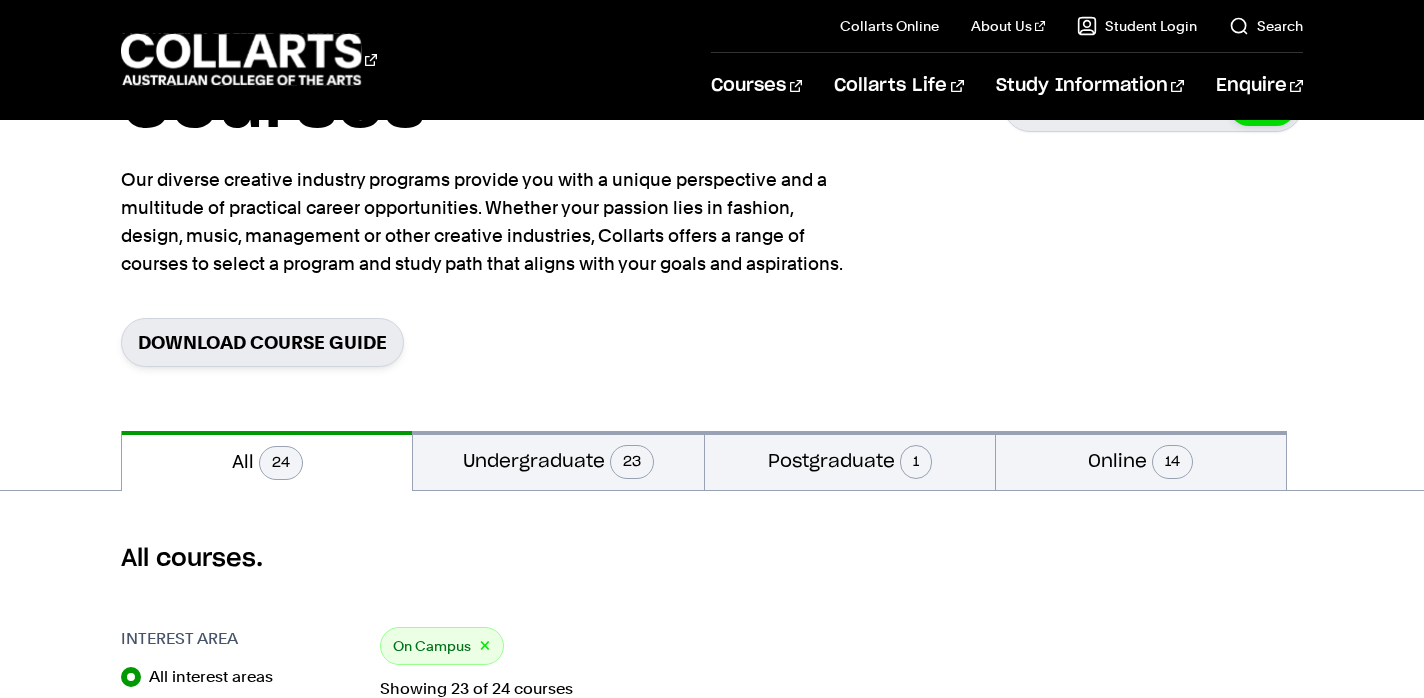 scroll, scrollTop: 154, scrollLeft: 0, axis: vertical 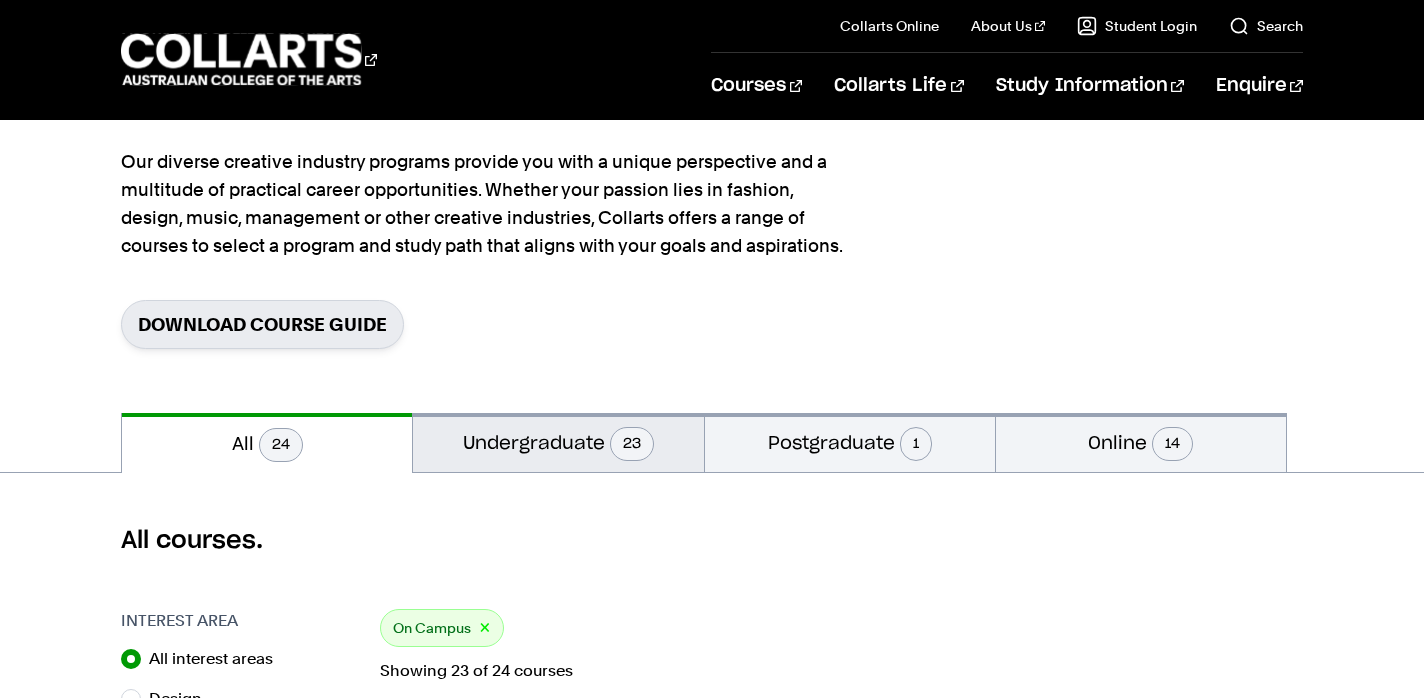 click on "Undergraduate  23" at bounding box center [558, 442] 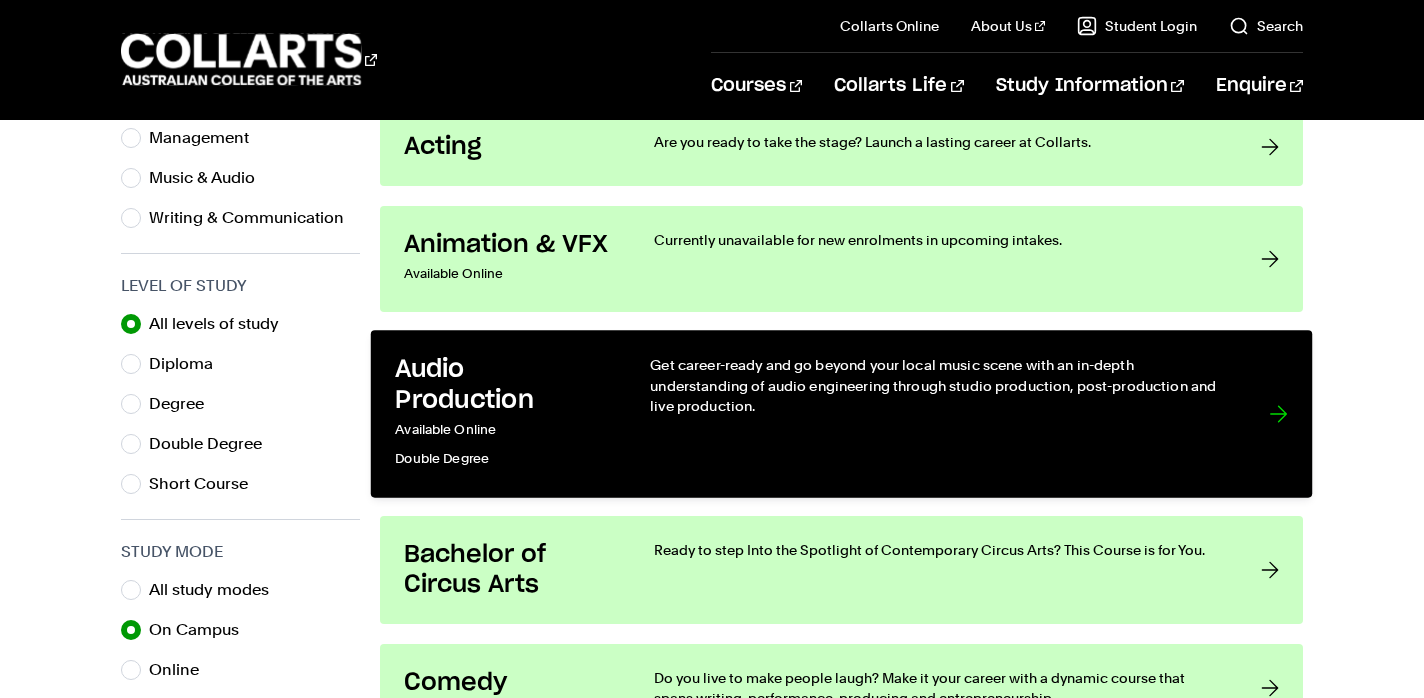 scroll, scrollTop: 856, scrollLeft: 0, axis: vertical 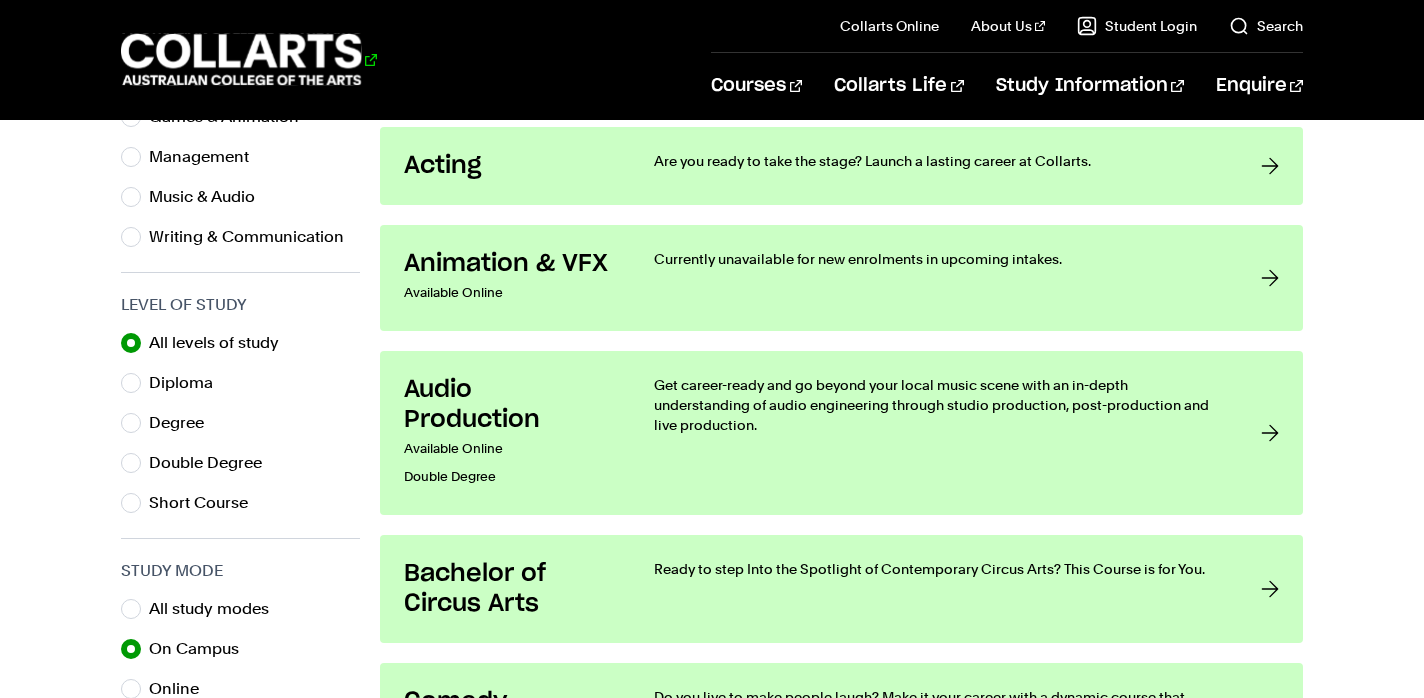 click 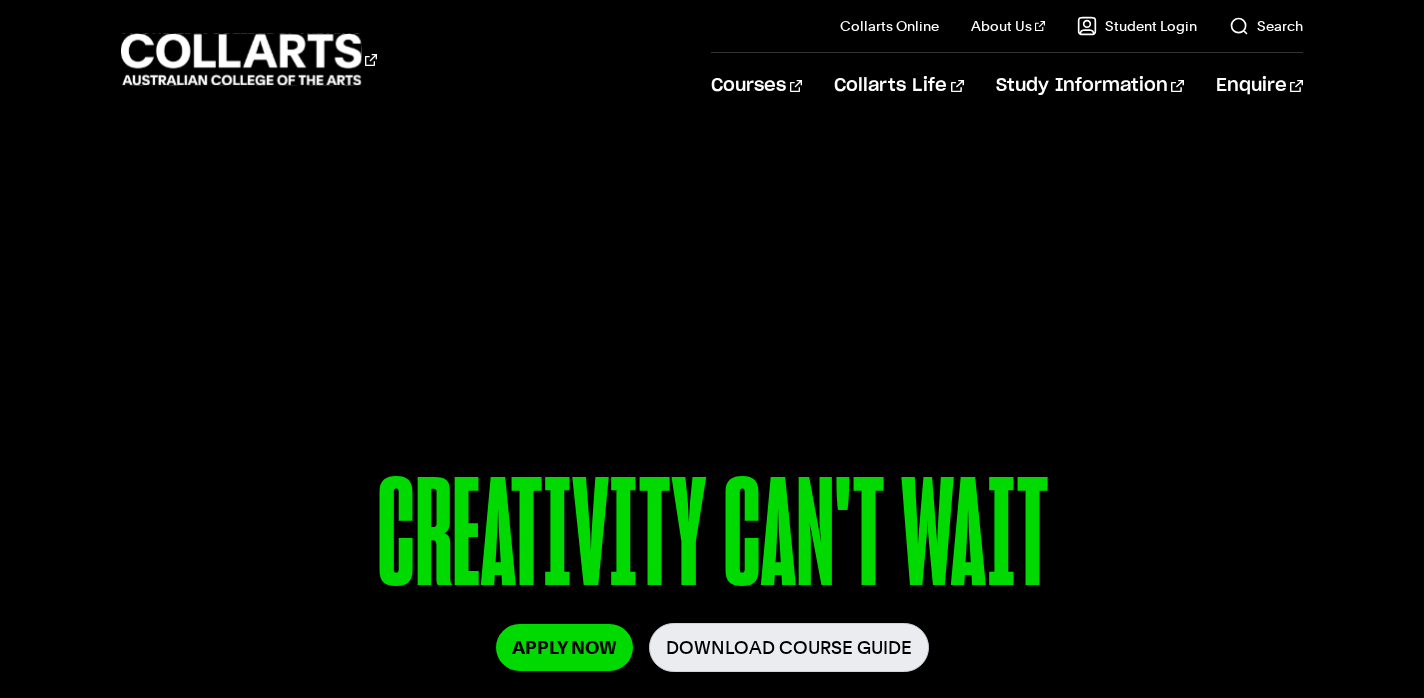 scroll, scrollTop: 0, scrollLeft: 0, axis: both 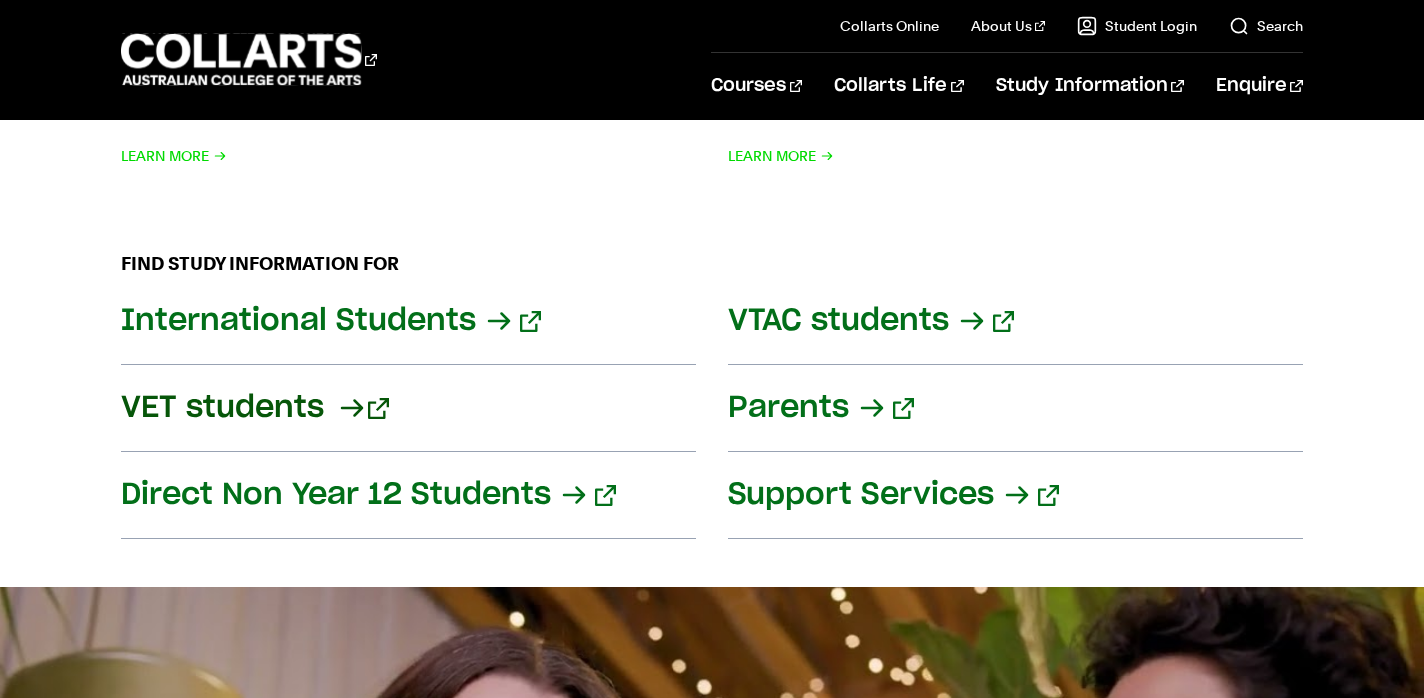 click on "VET students" at bounding box center (408, 408) 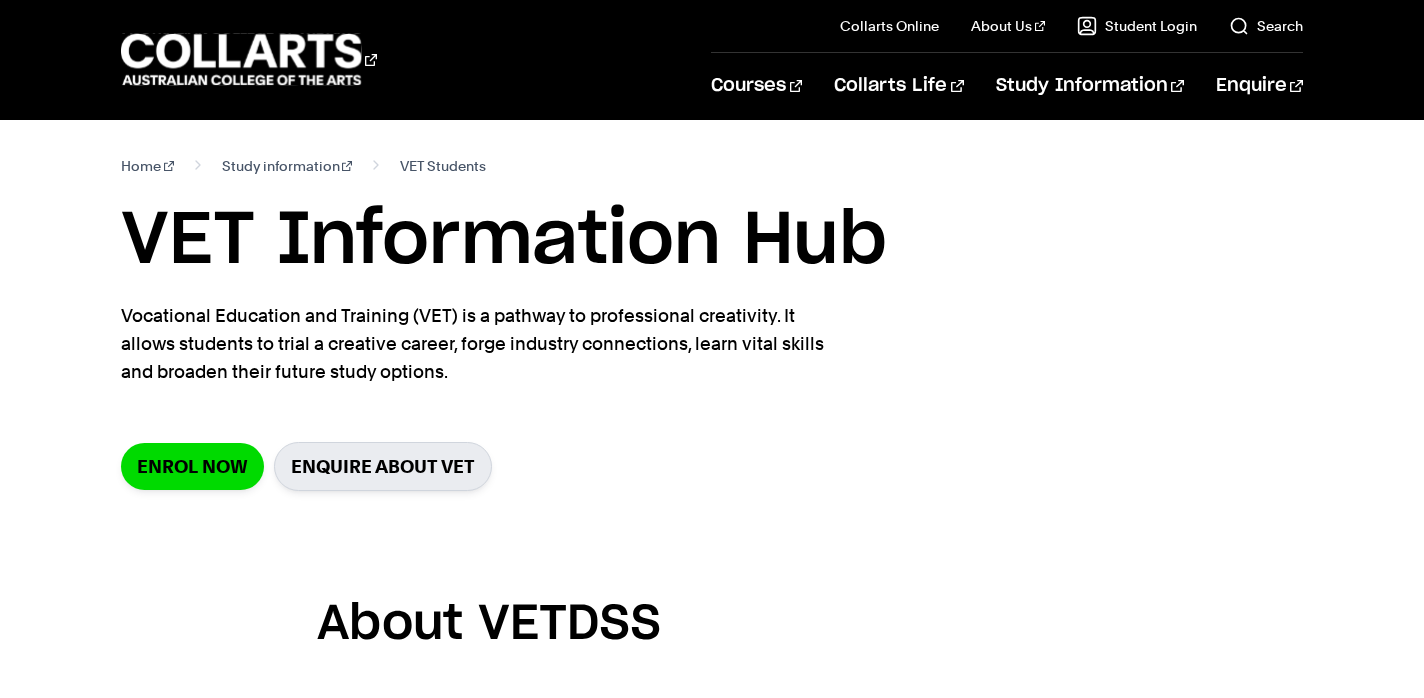 scroll, scrollTop: 0, scrollLeft: 0, axis: both 